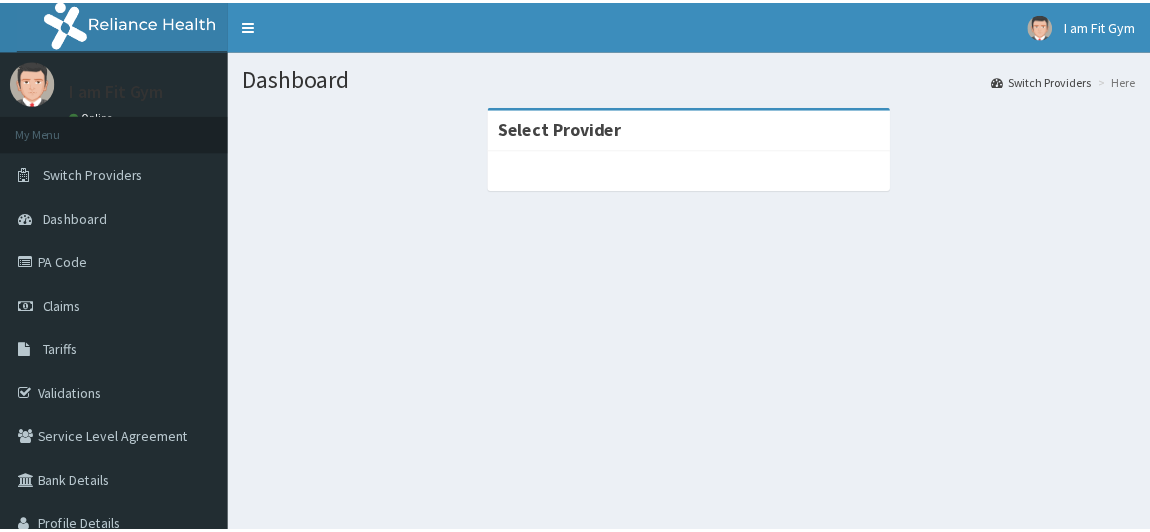 scroll, scrollTop: 0, scrollLeft: 0, axis: both 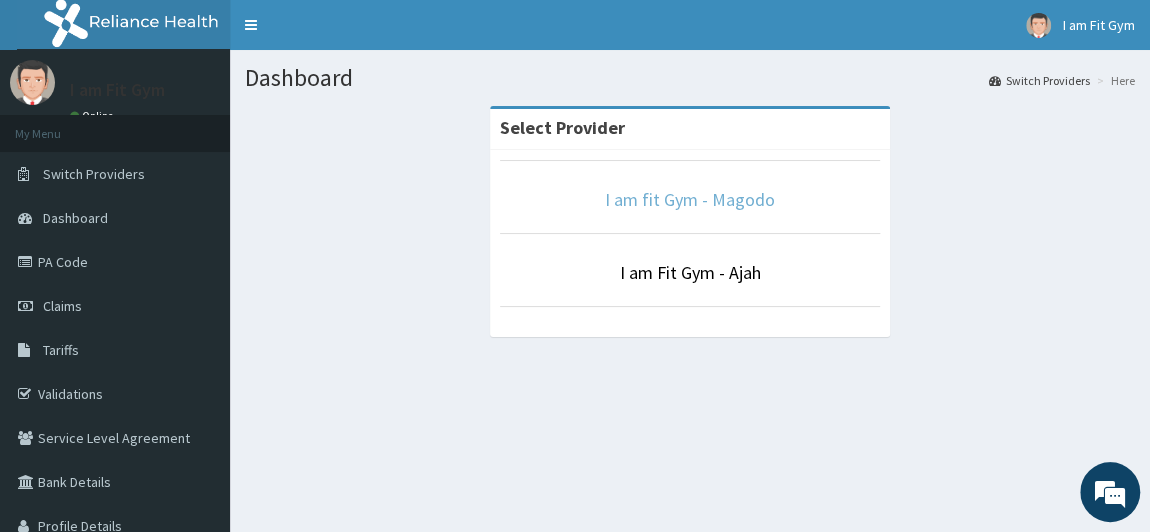 click on "I am fit Gym - Magodo" at bounding box center [690, 199] 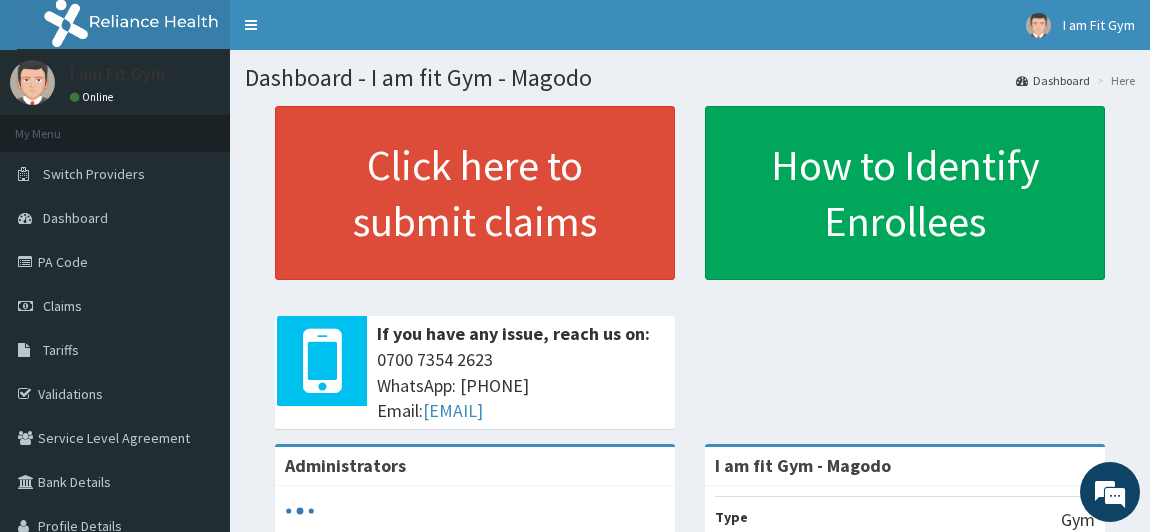 scroll, scrollTop: 0, scrollLeft: 0, axis: both 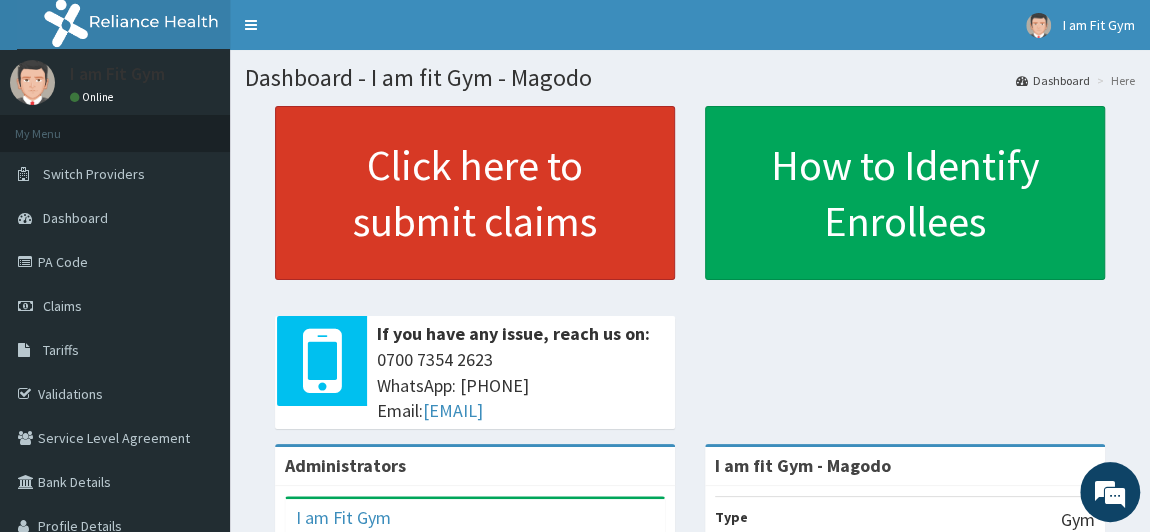 click on "Click here to submit claims" at bounding box center (475, 193) 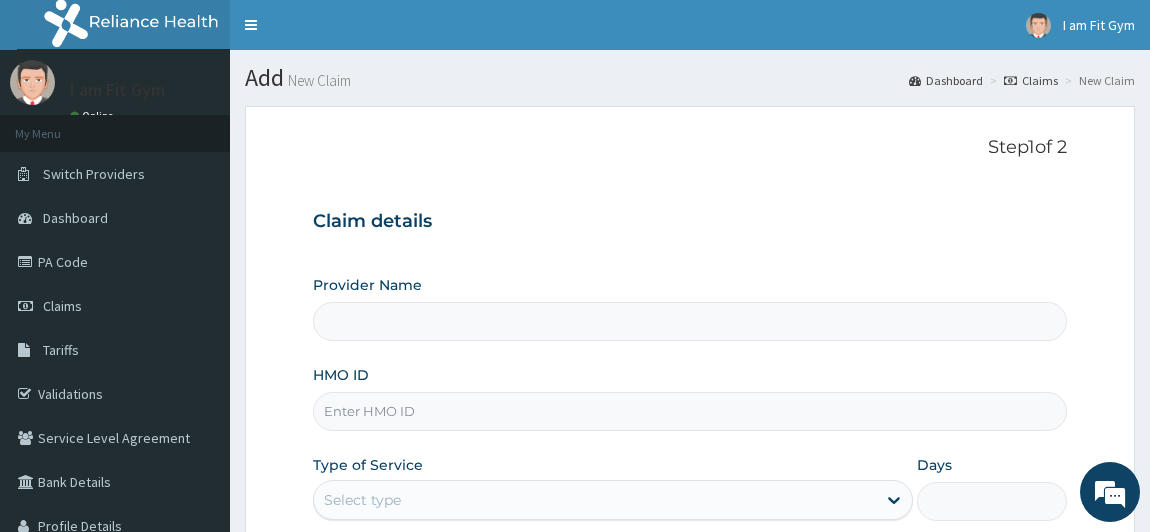 scroll, scrollTop: 0, scrollLeft: 0, axis: both 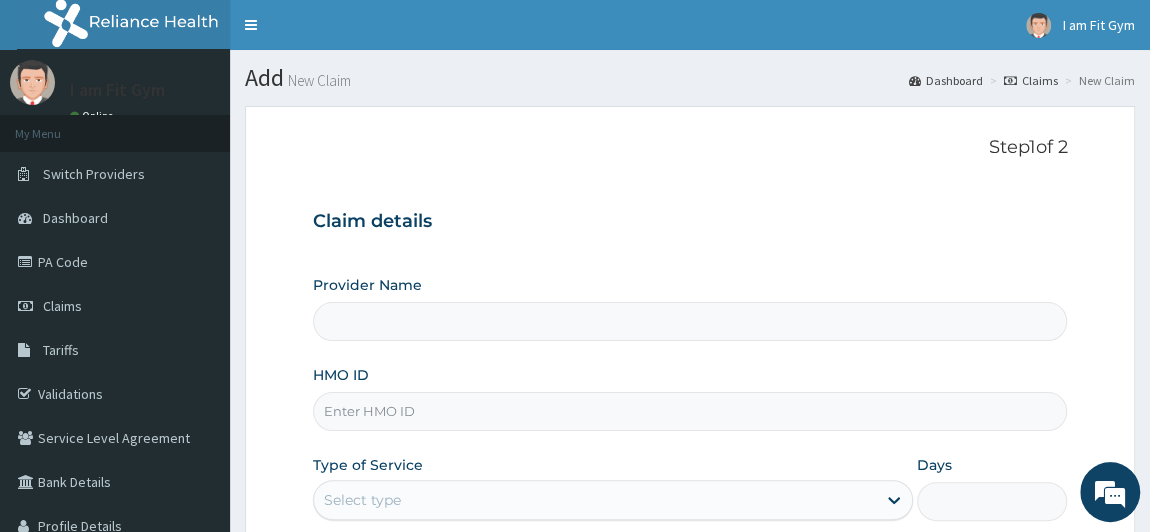 type on "I am fit Gym - Magodo" 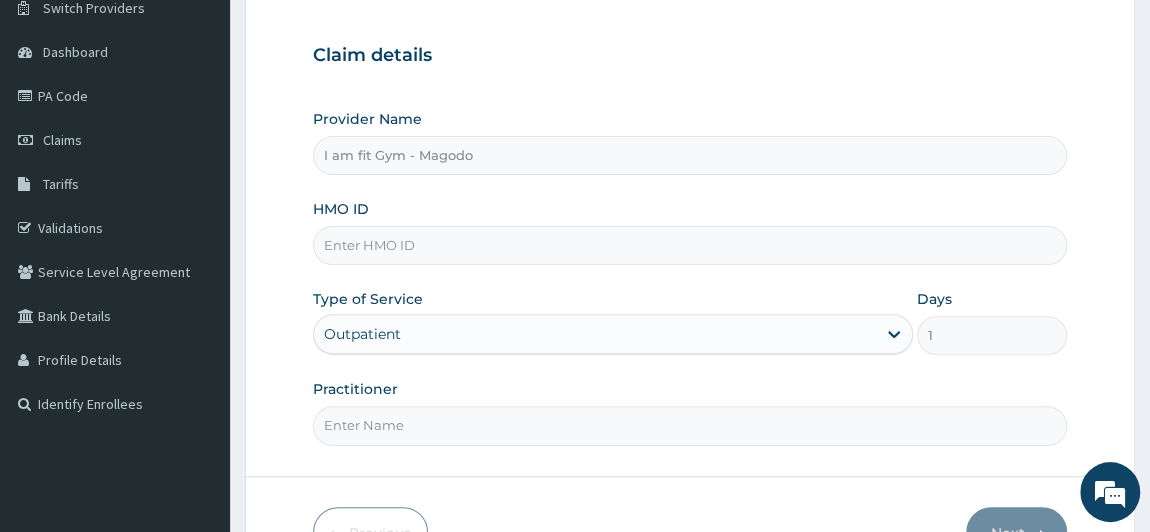 scroll, scrollTop: 196, scrollLeft: 0, axis: vertical 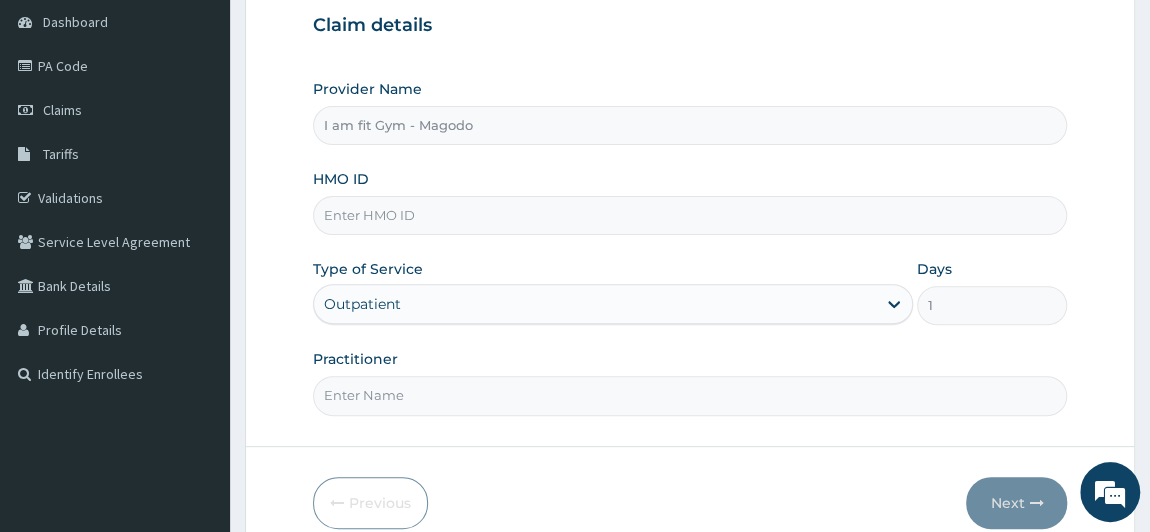 click on "HMO ID" at bounding box center [690, 215] 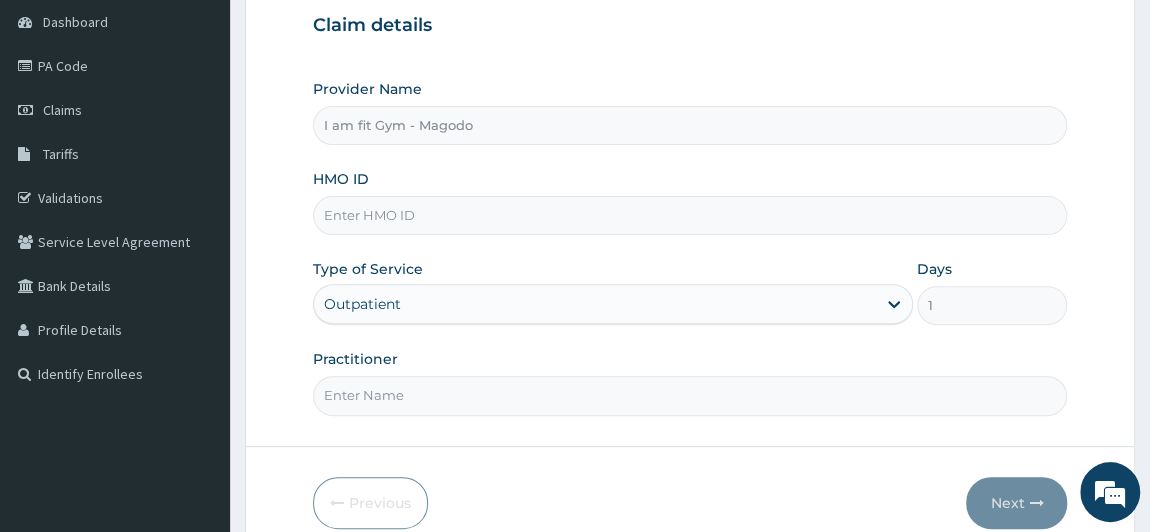 scroll, scrollTop: 0, scrollLeft: 0, axis: both 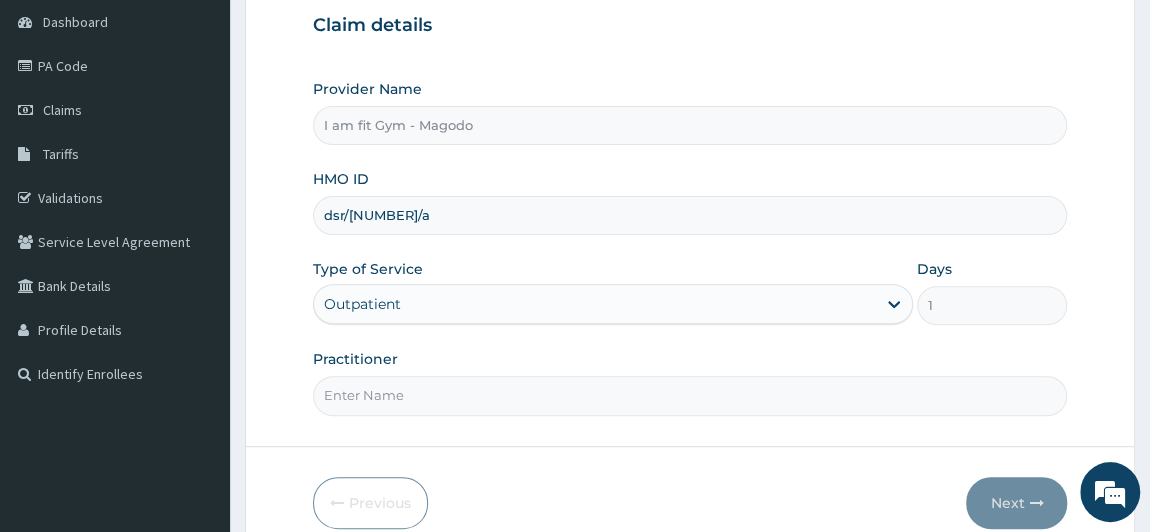 type on "dsr/[NUMBER]/a" 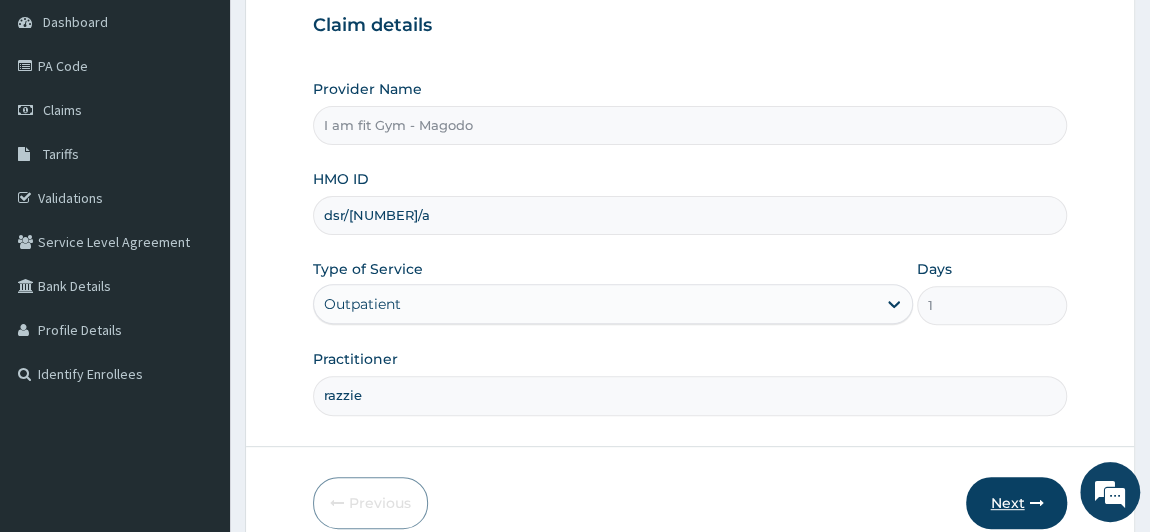 type on "razzie" 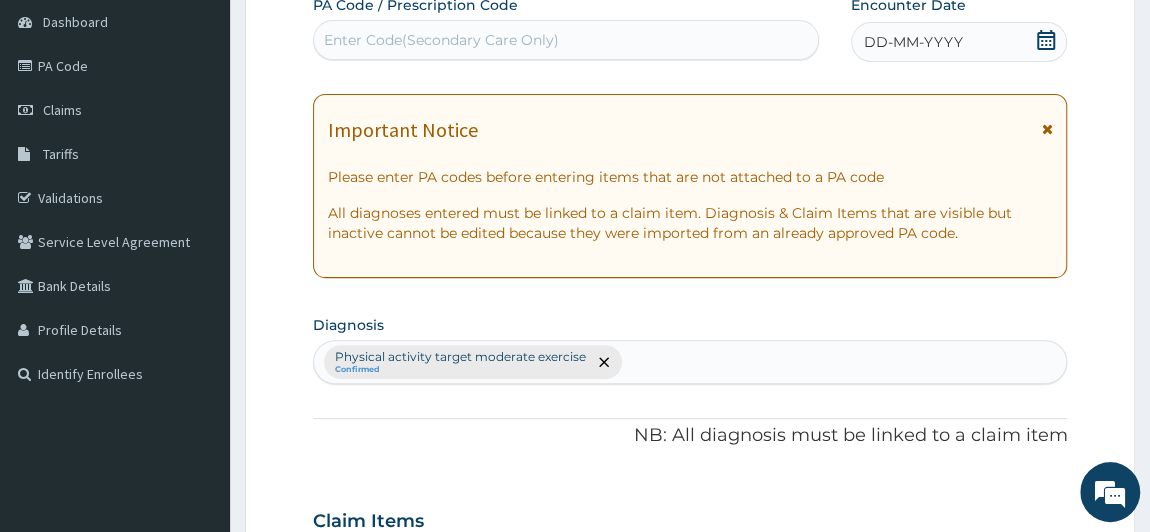 click on "Enter Code(Secondary Care Only)" at bounding box center (441, 40) 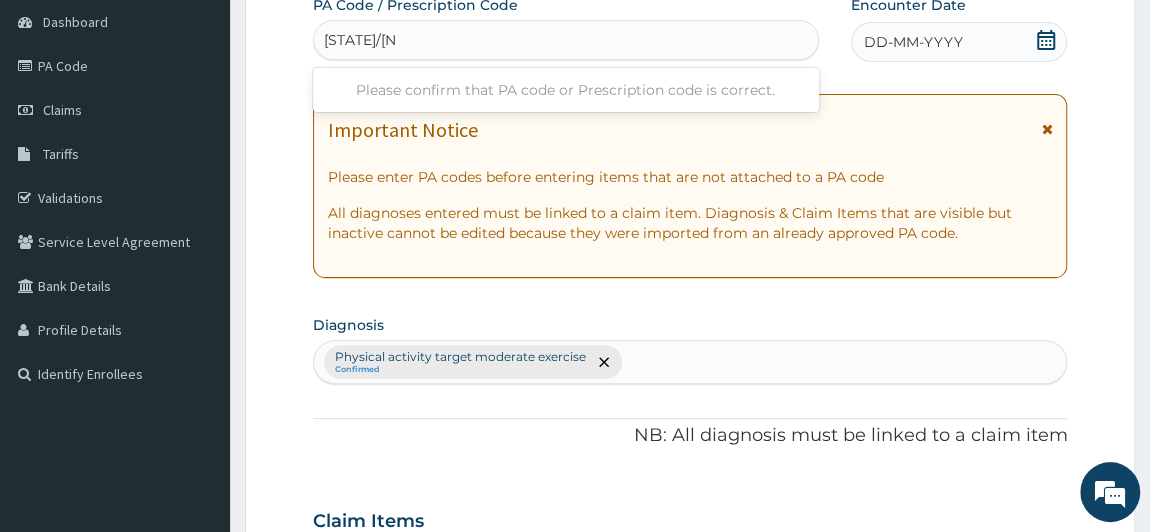 type on "[STATE]/[NUMBER]" 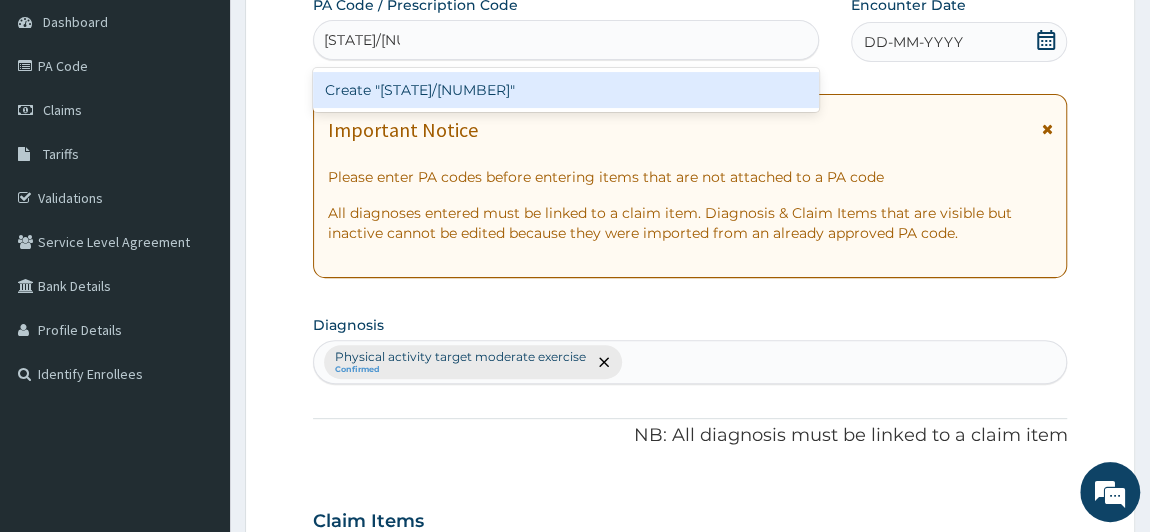 click on "Create "[STATE]/[NUMBER]"" at bounding box center (566, 90) 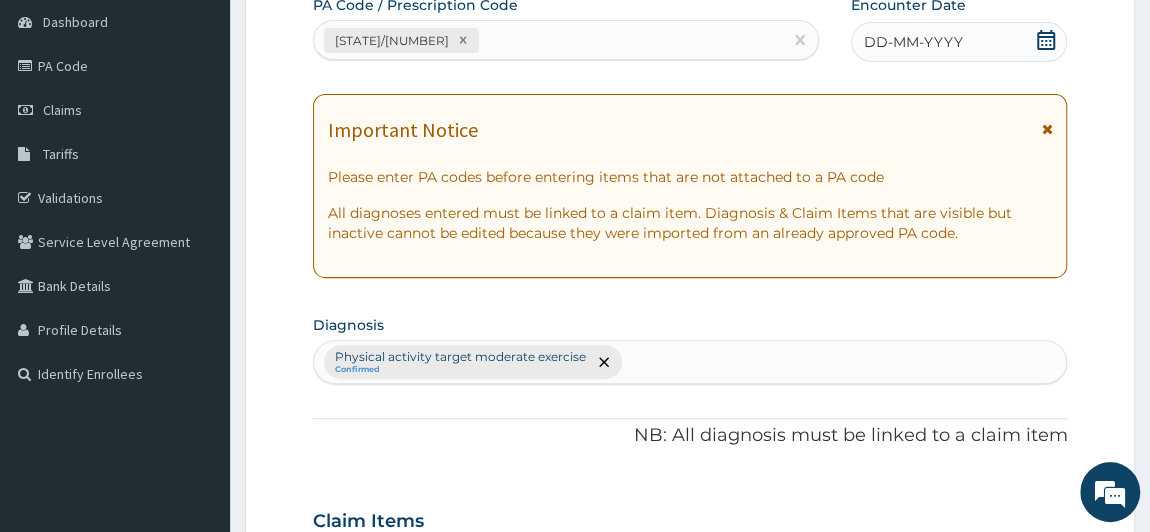 click on "DD-MM-YYYY" at bounding box center (913, 42) 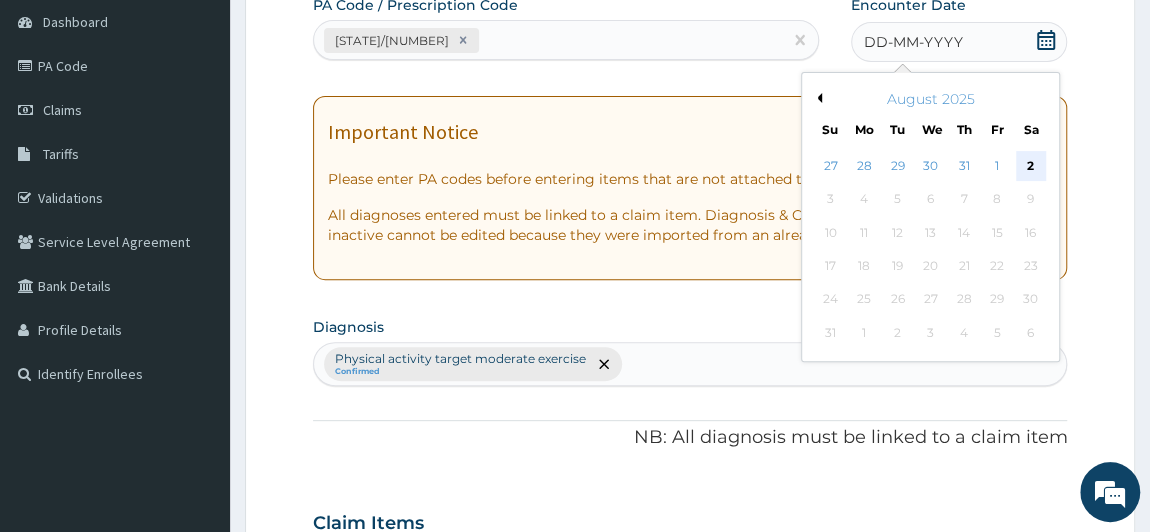click on "2" at bounding box center (1030, 166) 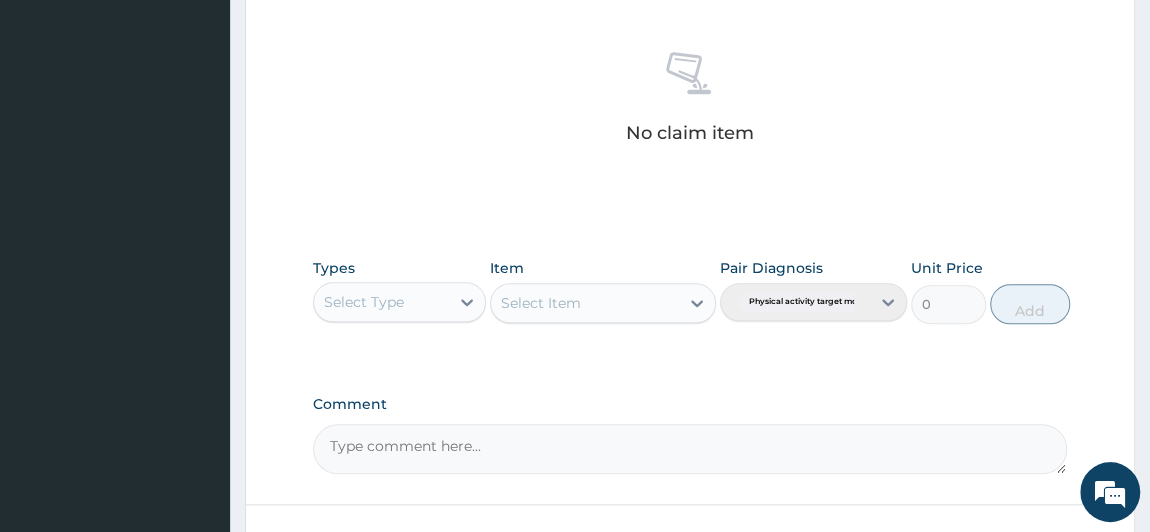 scroll, scrollTop: 767, scrollLeft: 0, axis: vertical 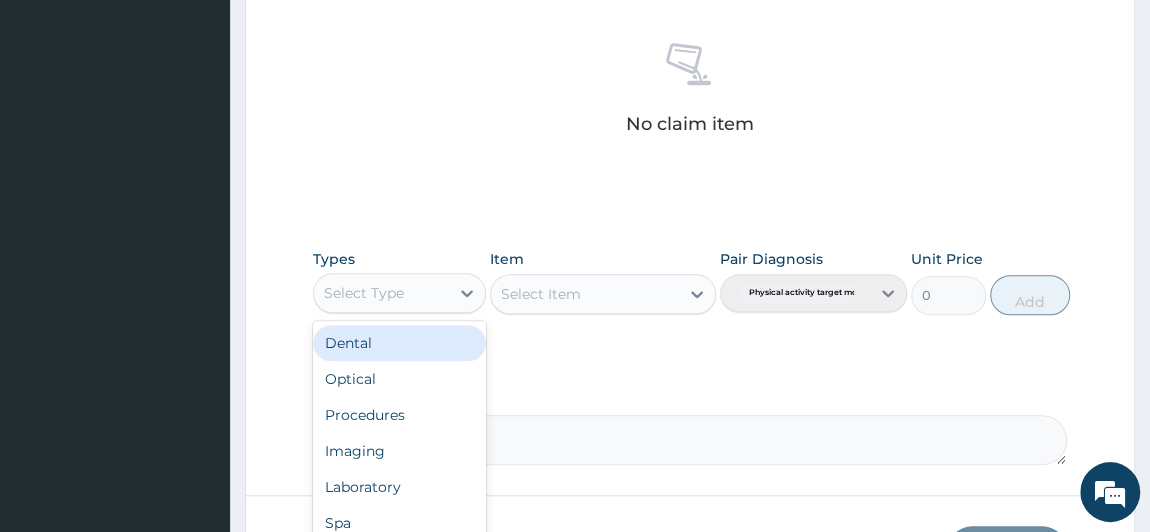 click on "Select Type" at bounding box center [364, 293] 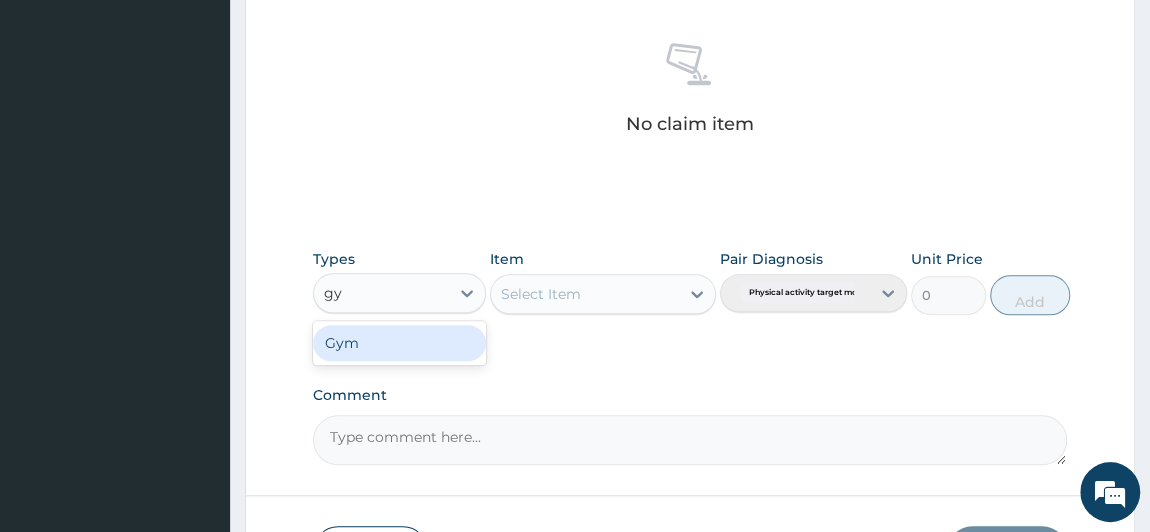 type on "gym" 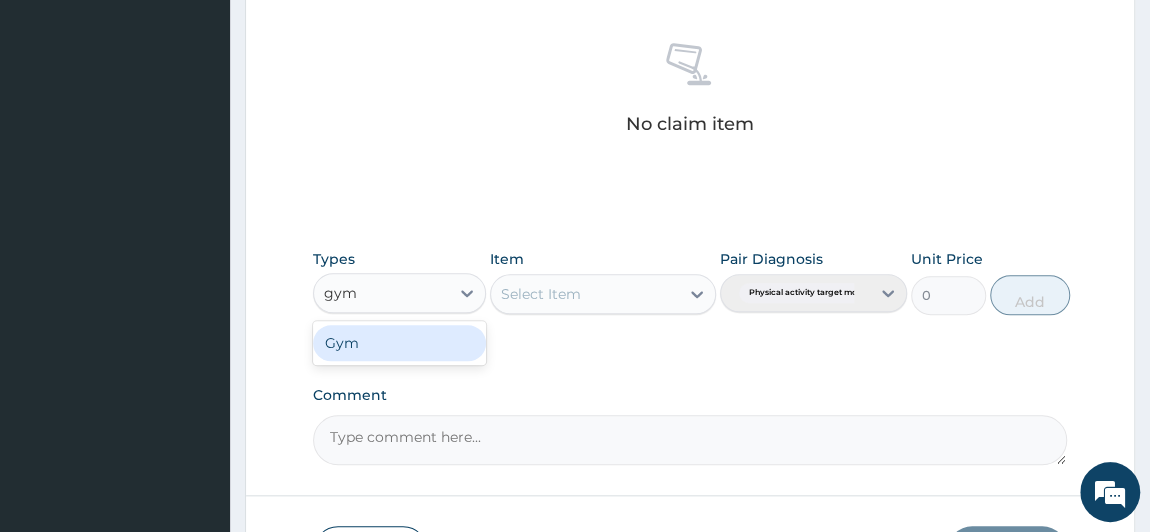 click on "Gym" at bounding box center (400, 343) 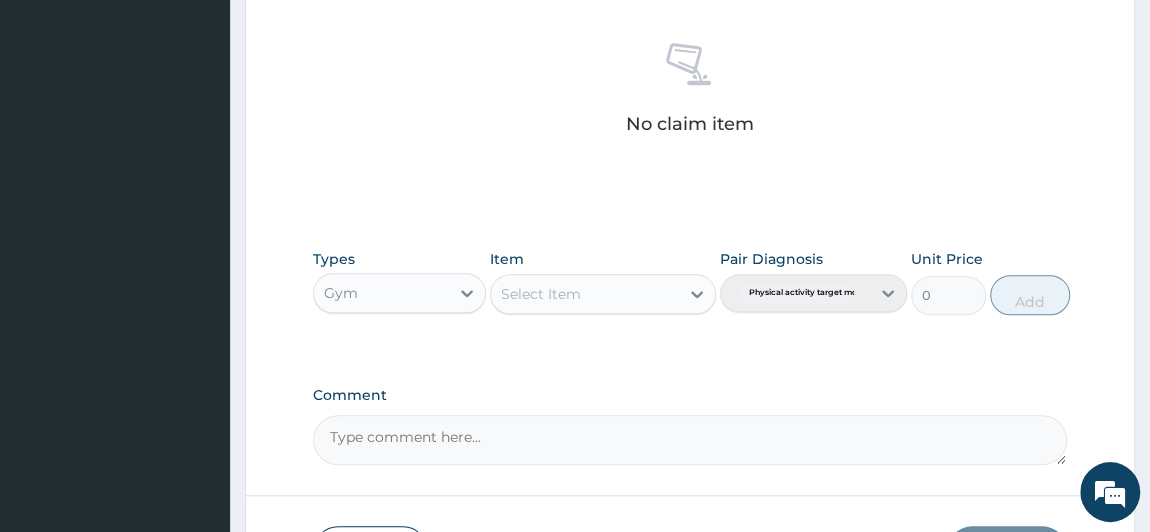 click on "Select Item" at bounding box center (585, 294) 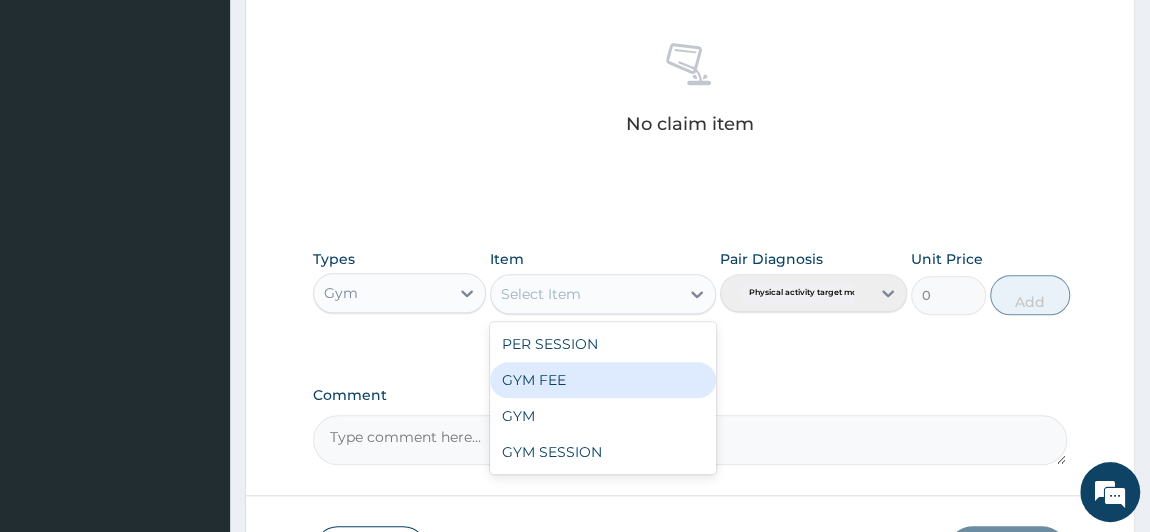 click on "GYM FEE" at bounding box center (603, 380) 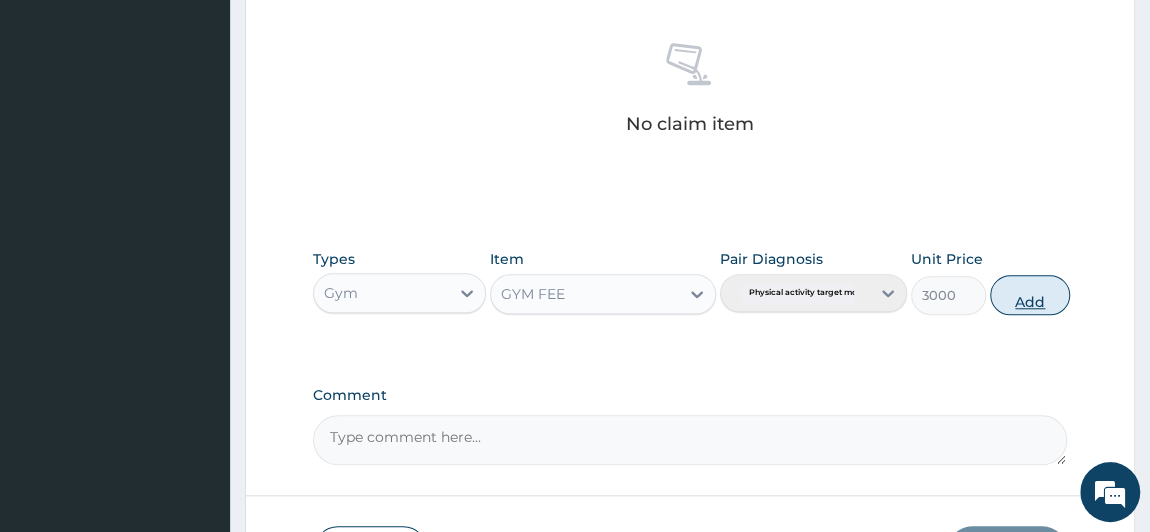click on "Add" at bounding box center [1030, 295] 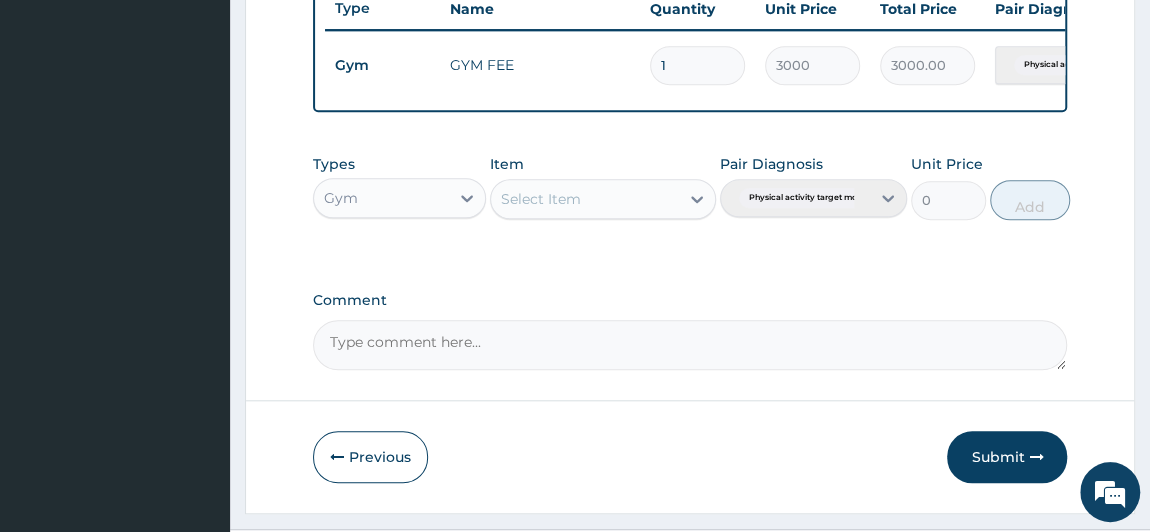 scroll, scrollTop: 824, scrollLeft: 0, axis: vertical 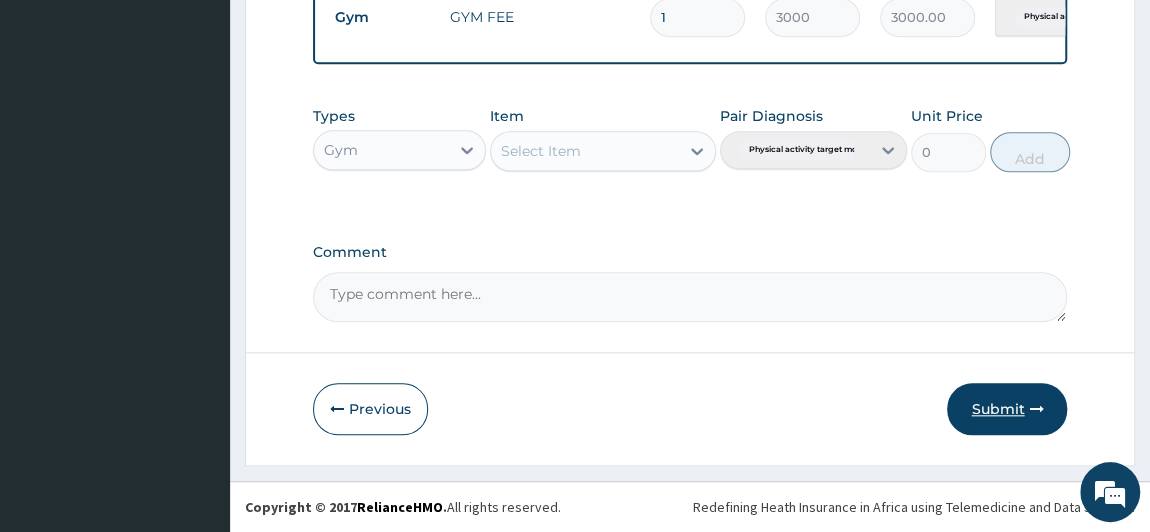 click on "Submit" at bounding box center [1007, 409] 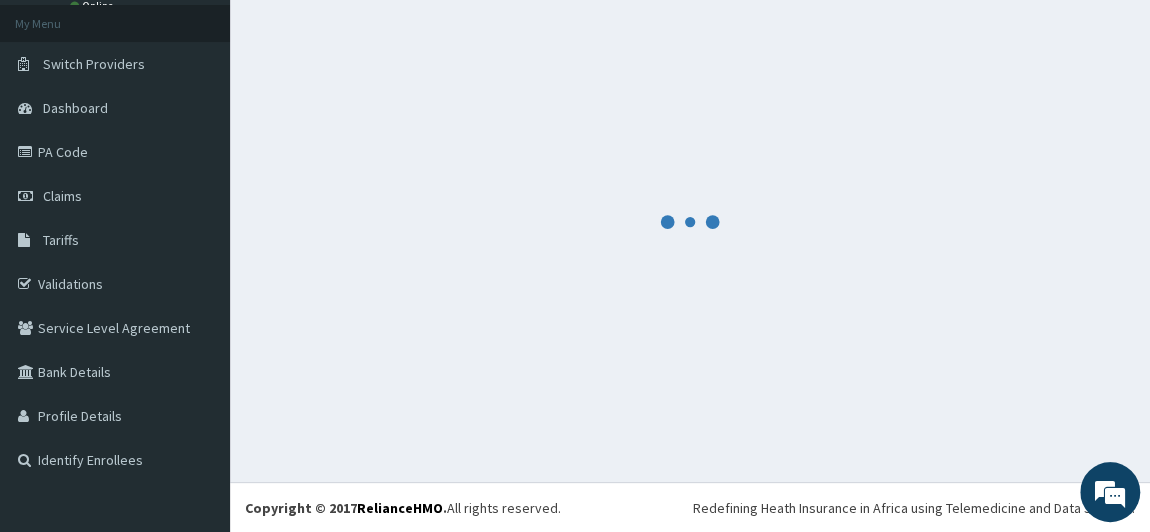 scroll, scrollTop: 824, scrollLeft: 0, axis: vertical 